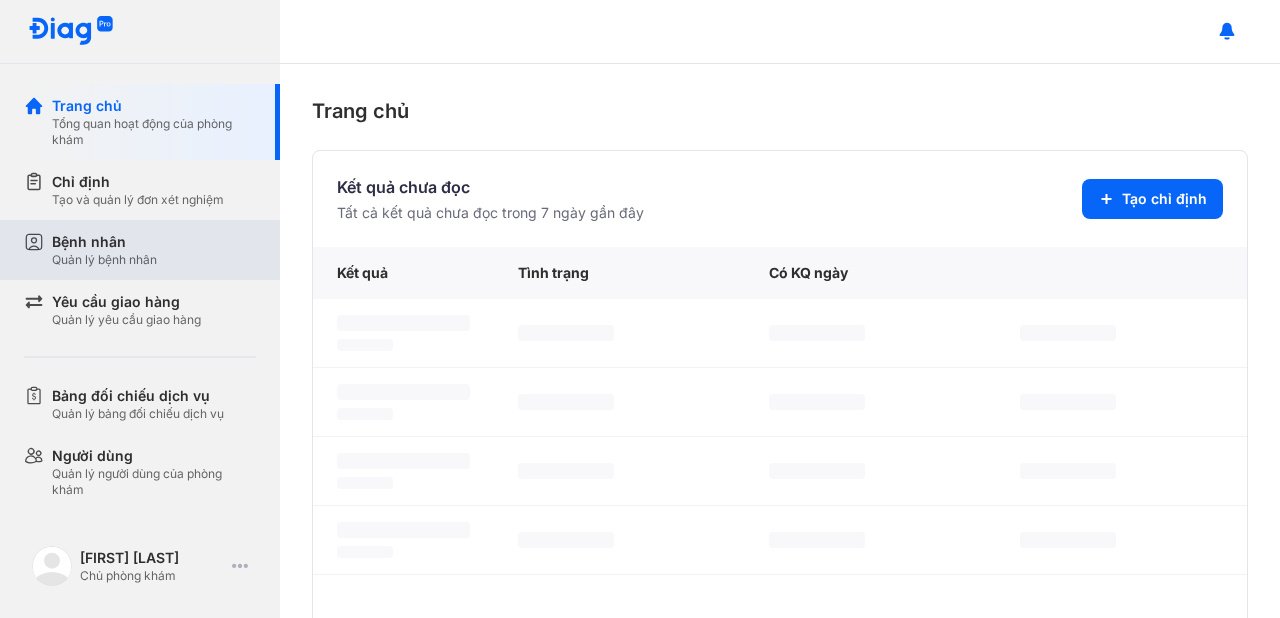 scroll, scrollTop: 0, scrollLeft: 0, axis: both 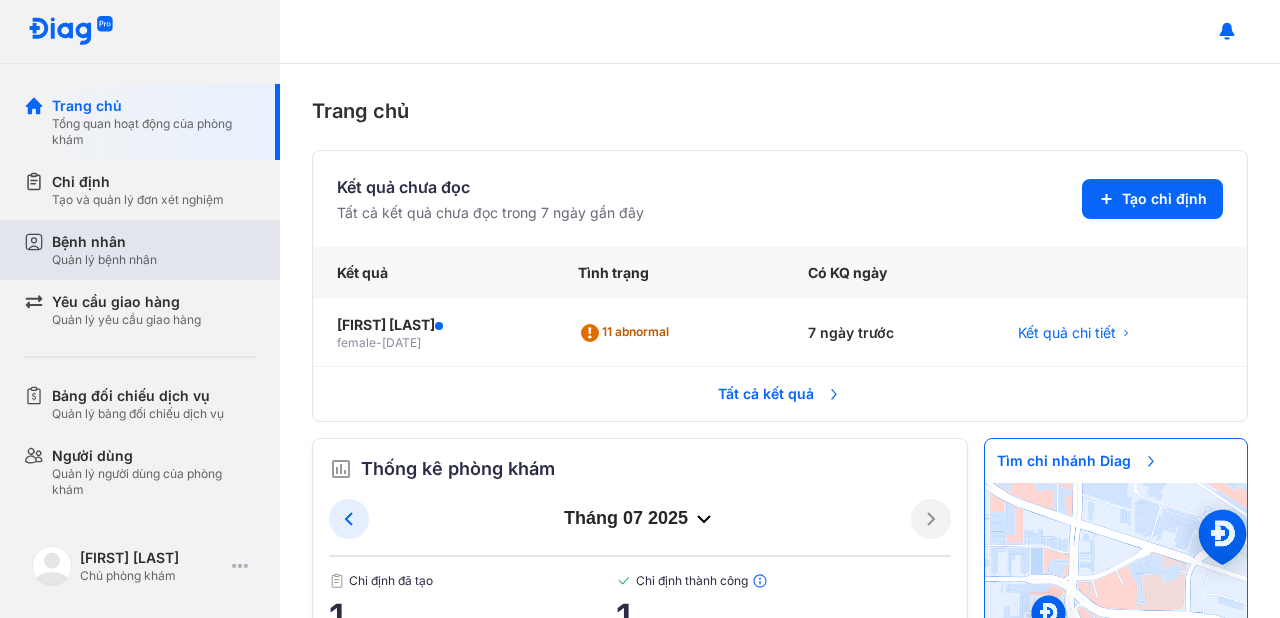 click on "Quản lý bệnh nhân" at bounding box center [104, 260] 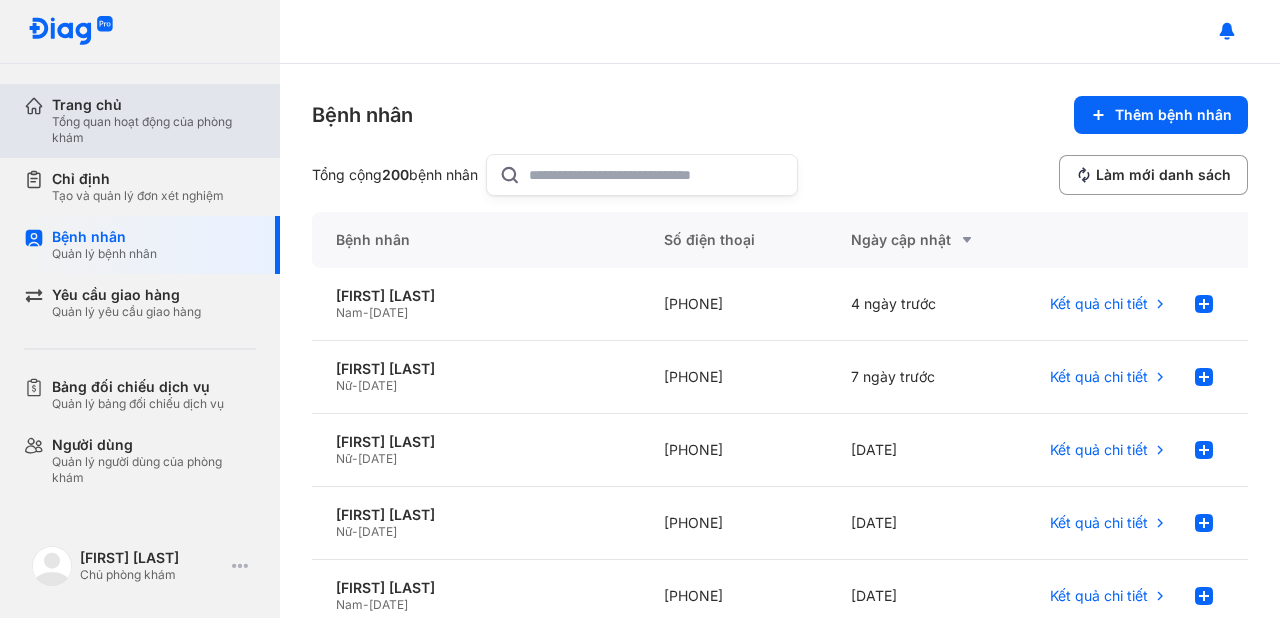 click on "Tổng quan hoạt động của phòng khám" at bounding box center [154, 130] 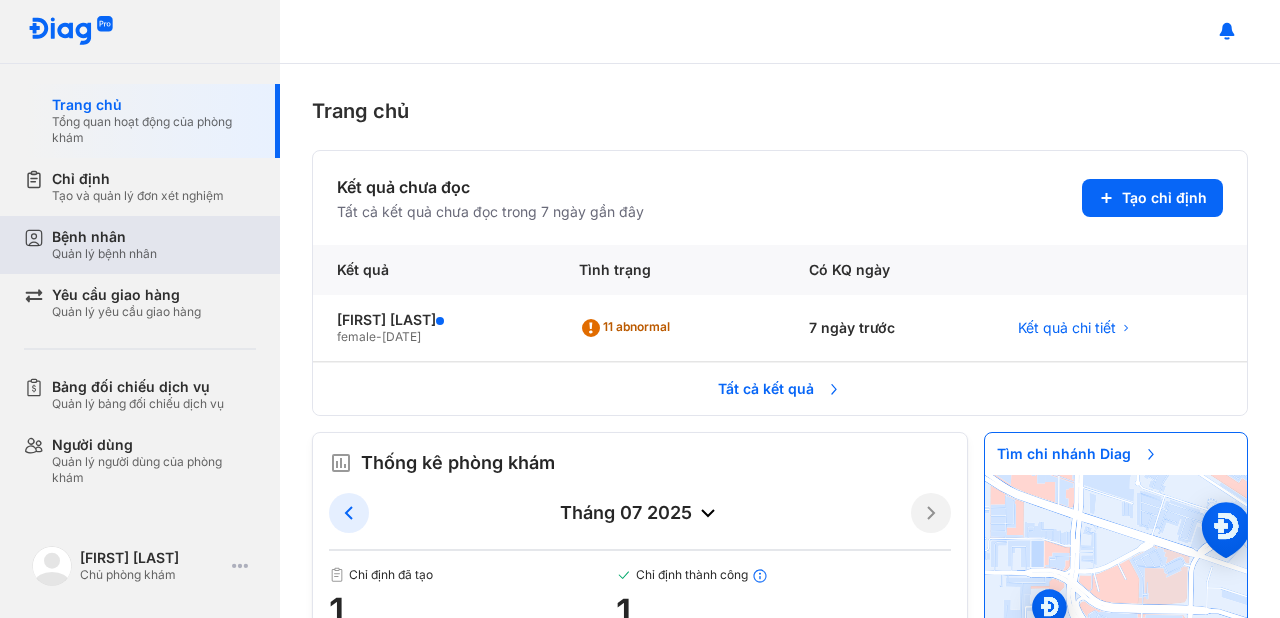 click on "Bệnh nhân" at bounding box center [104, 237] 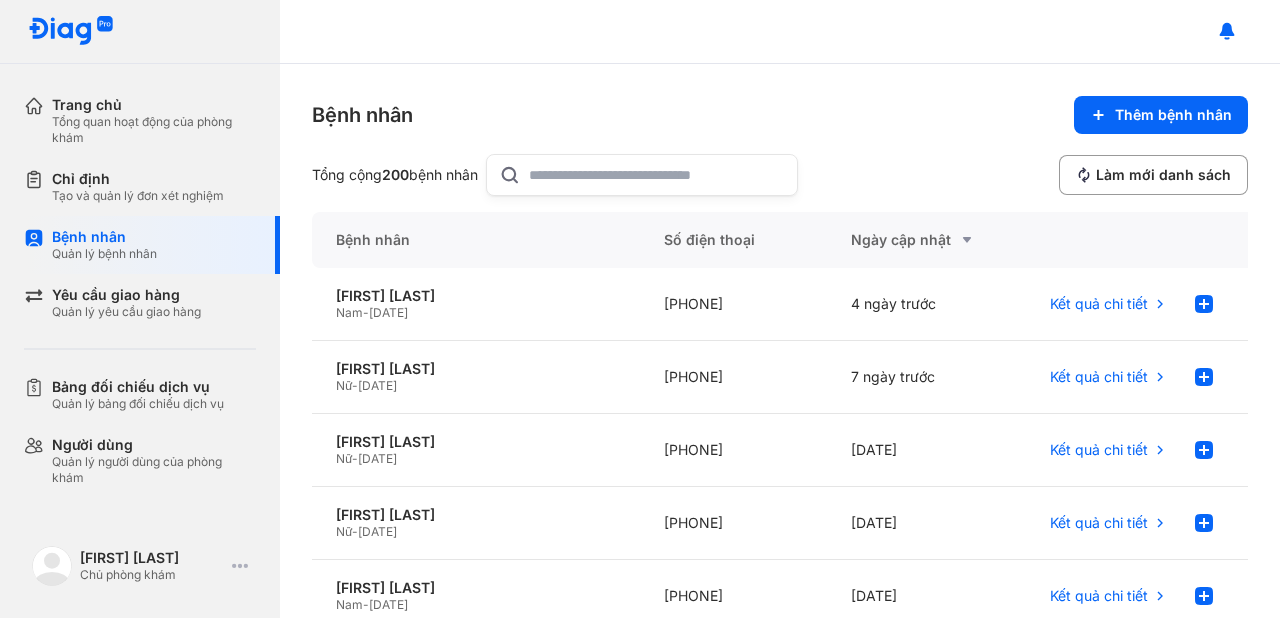 click 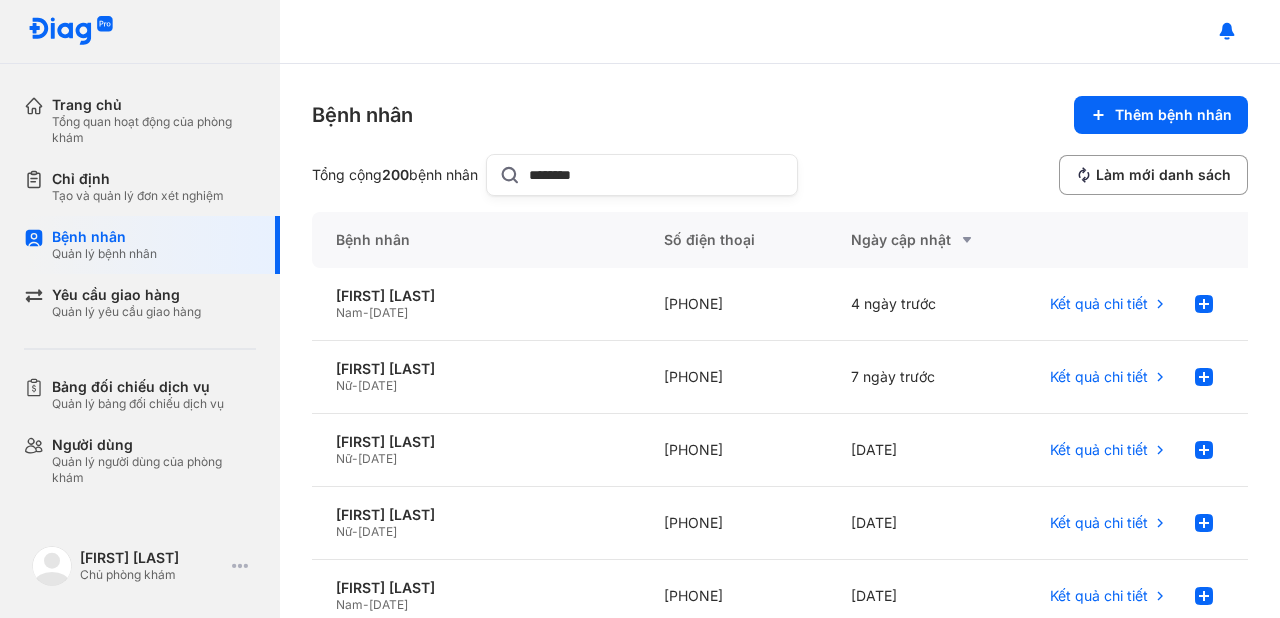 type on "********" 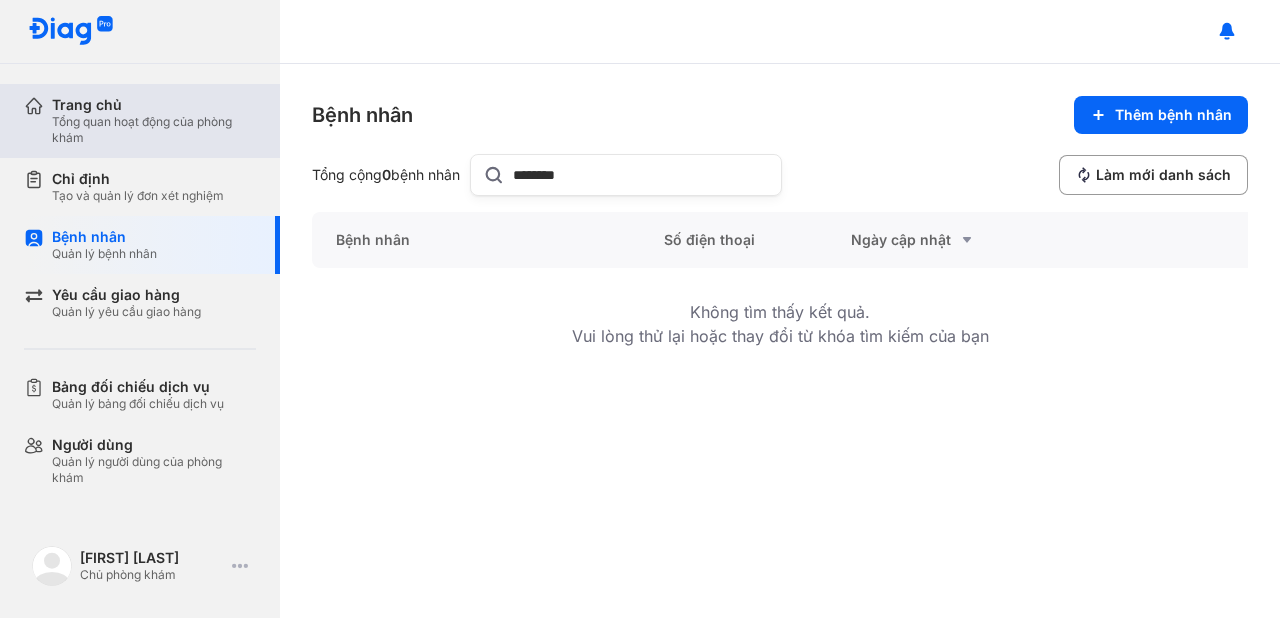 click on "Tổng quan hoạt động của phòng khám" at bounding box center [154, 130] 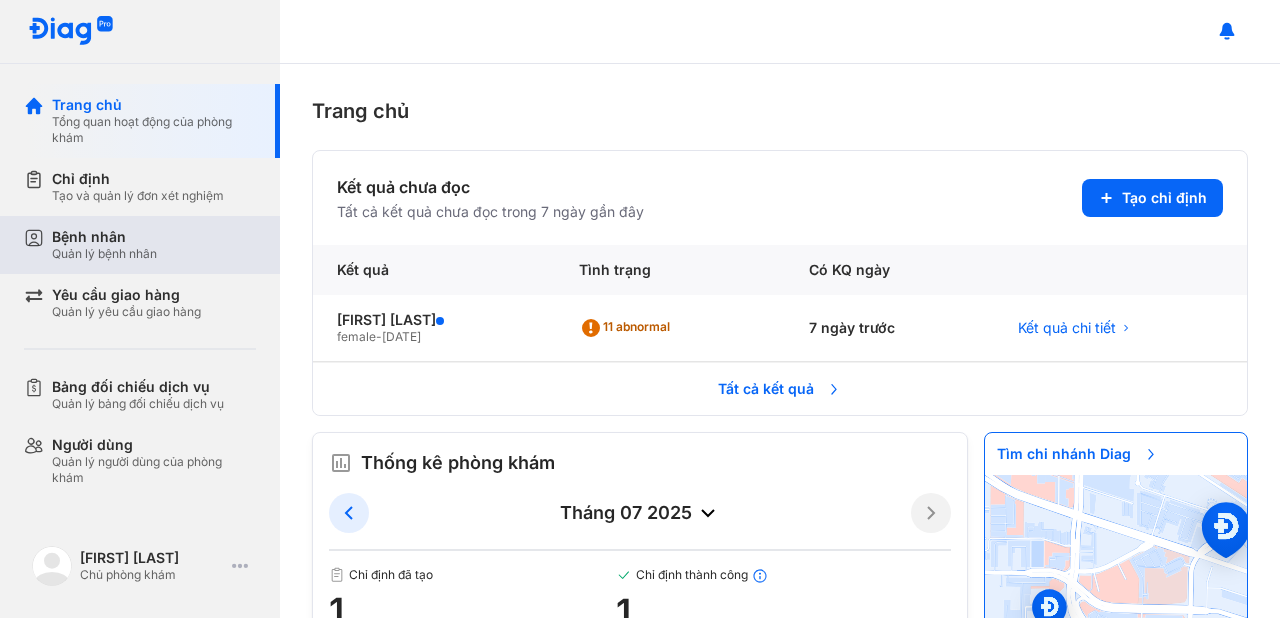 click on "Bệnh nhân Quản lý bệnh nhân" at bounding box center (152, 245) 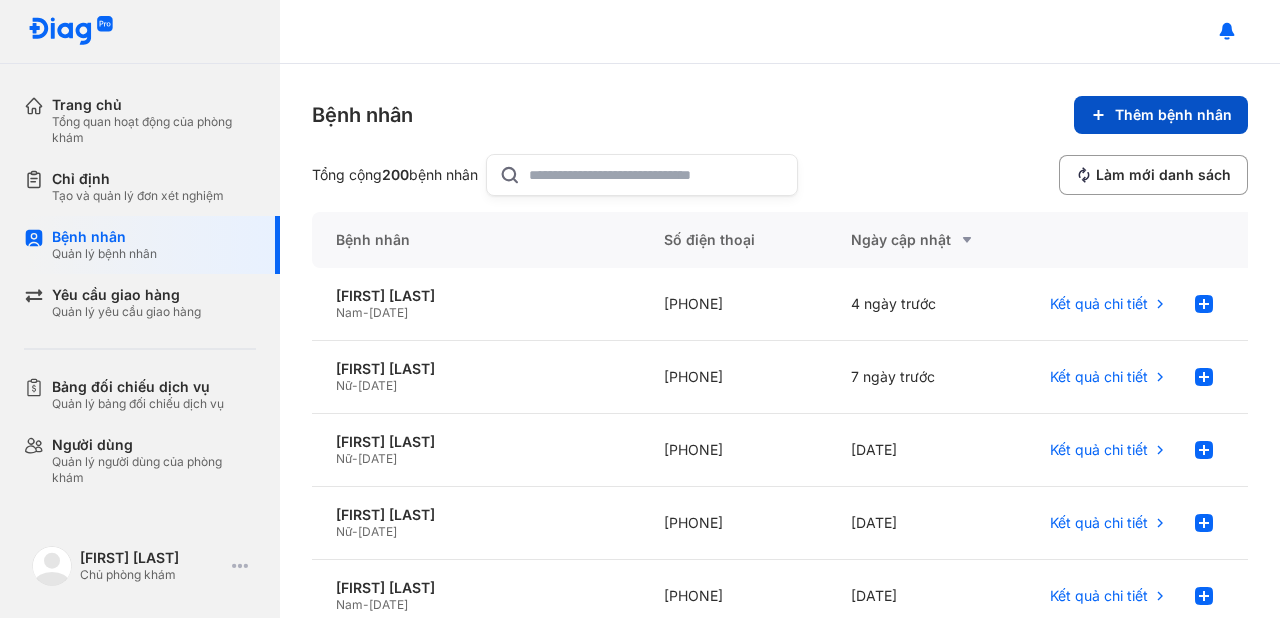click on "Thêm bệnh nhân" 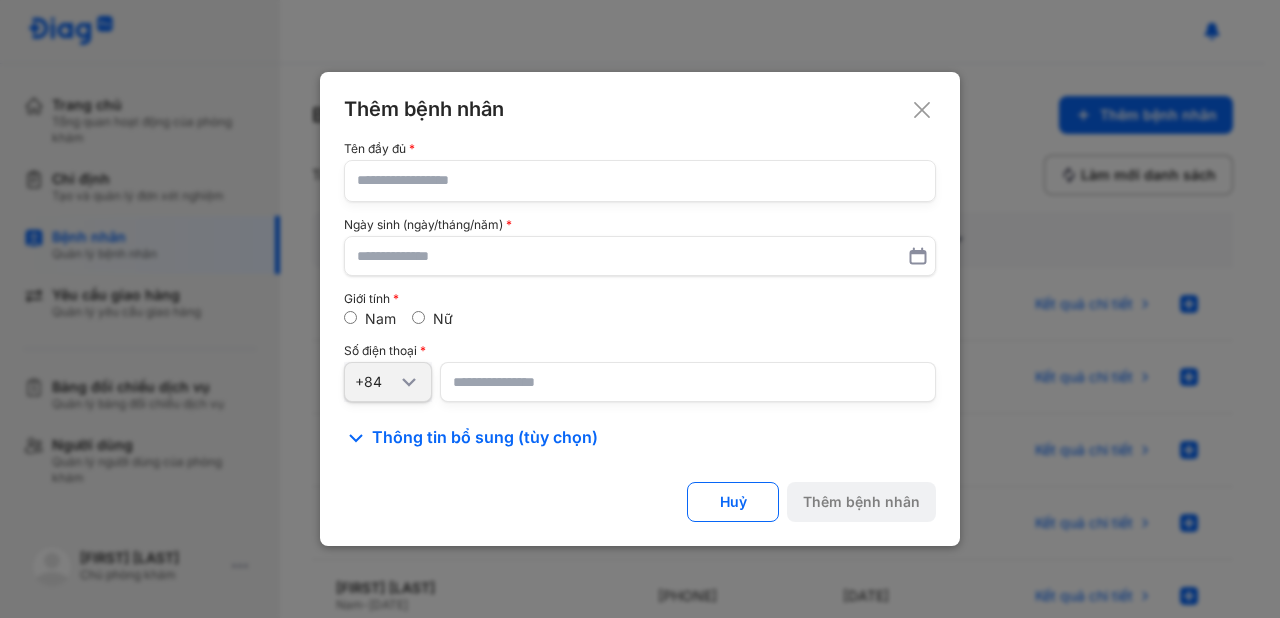 click 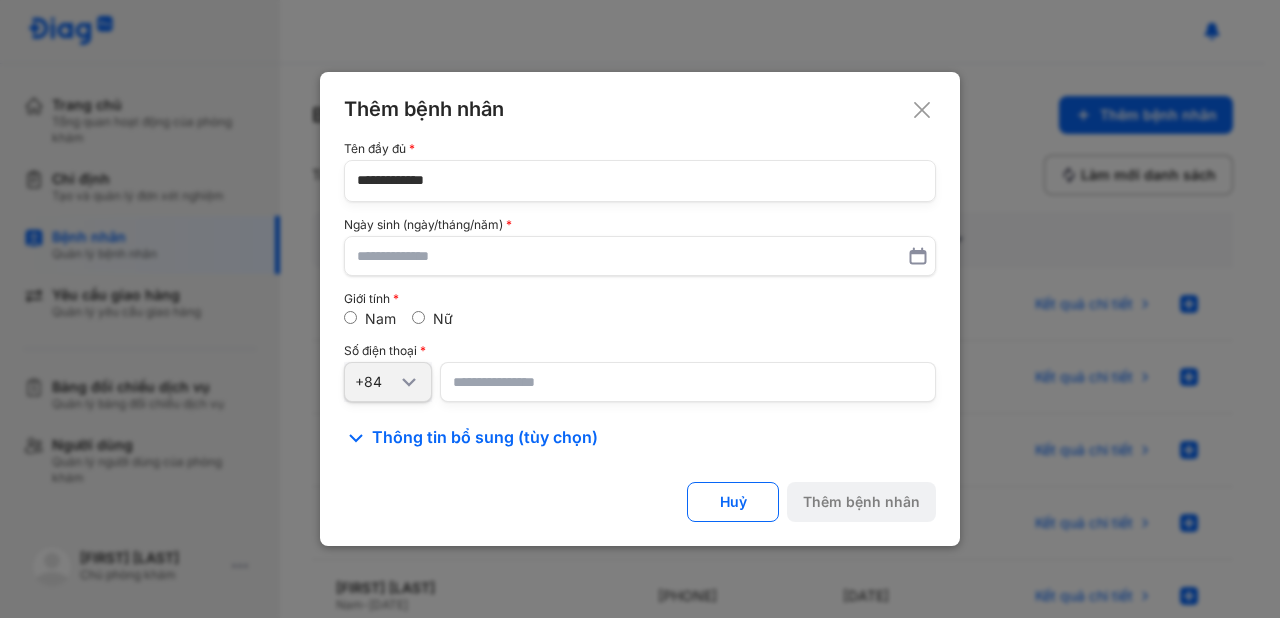 type on "**********" 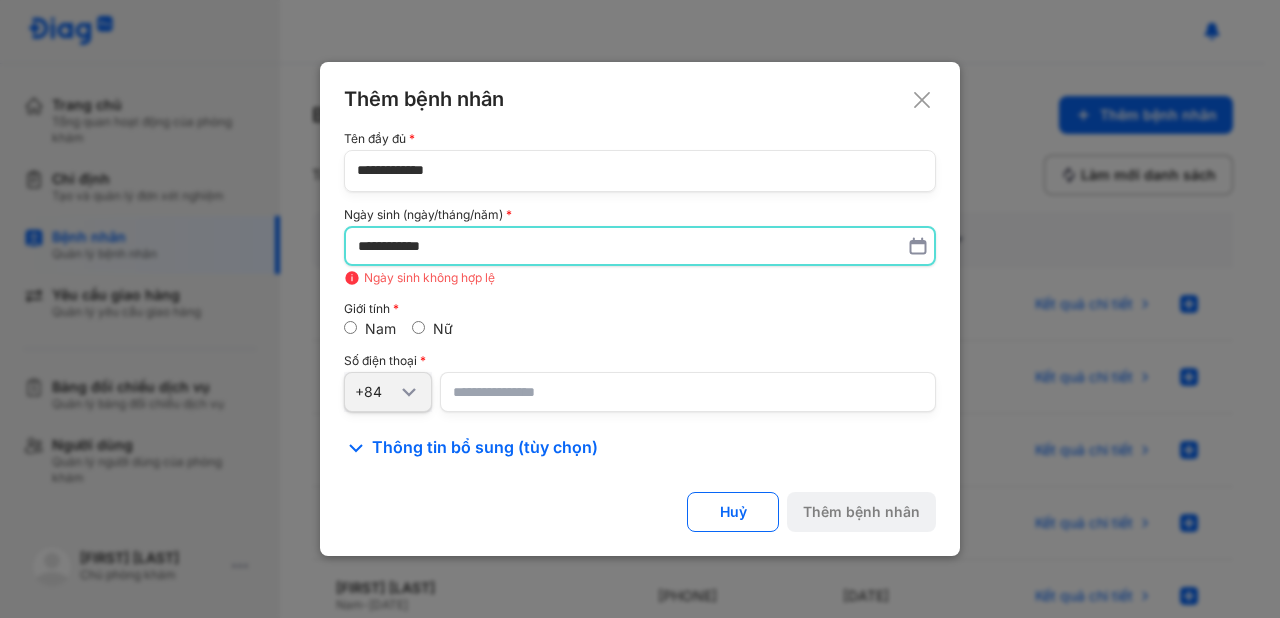 type on "**********" 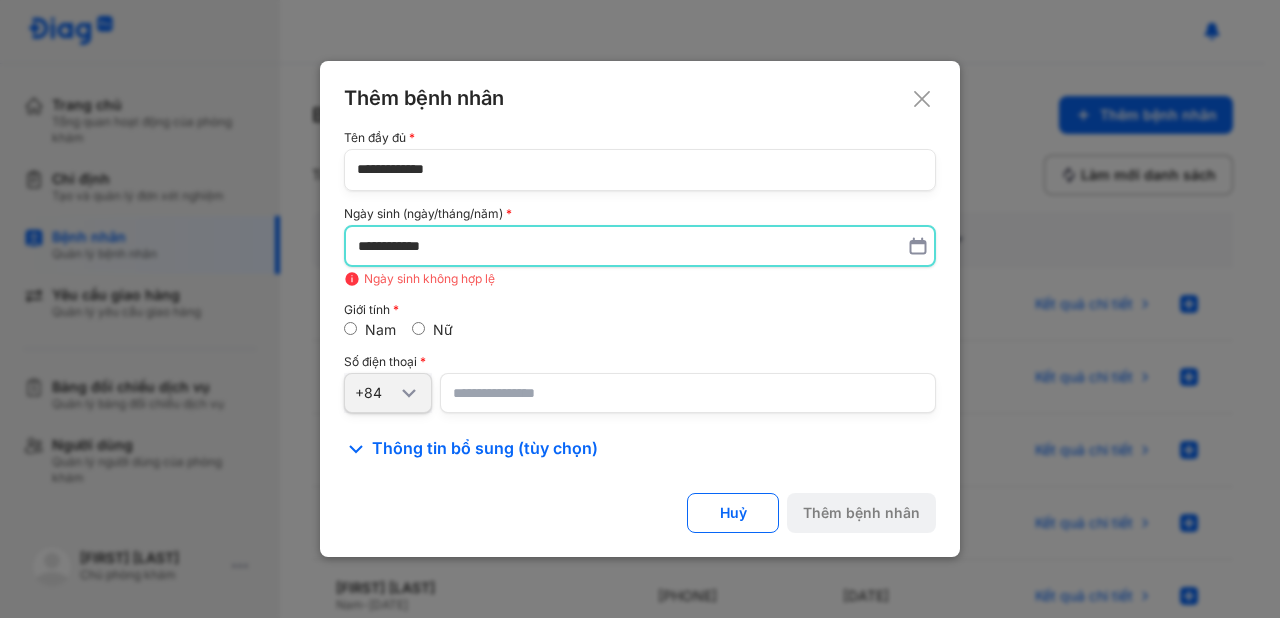click at bounding box center (688, 393) 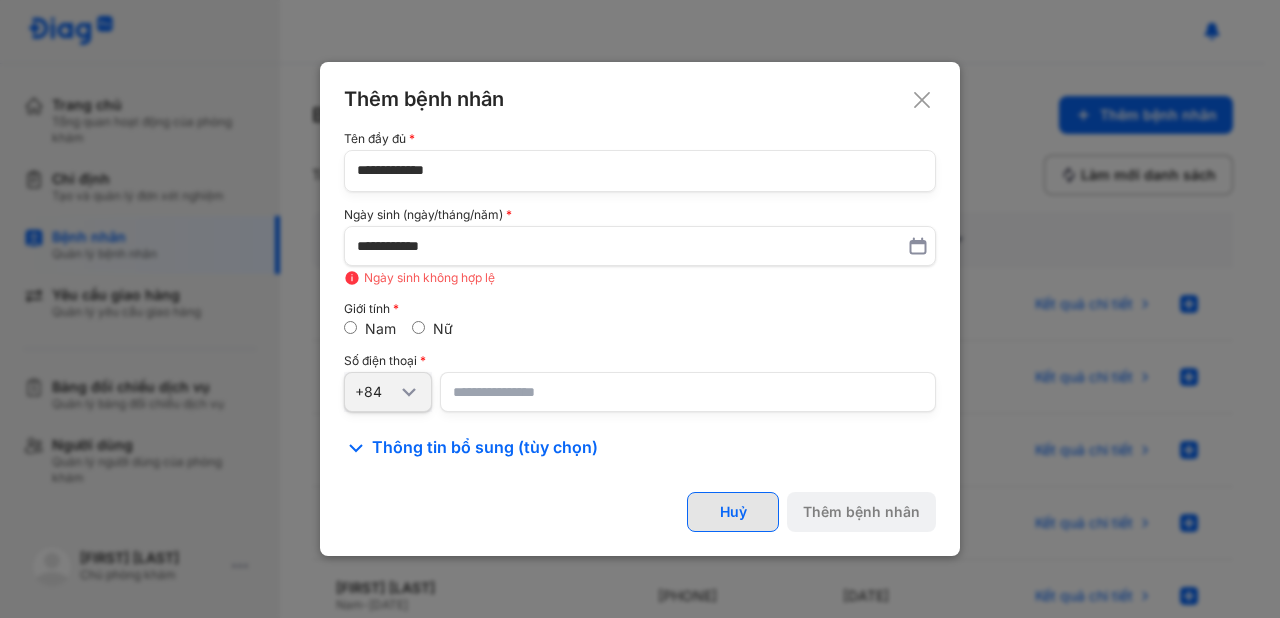 paste on "**********" 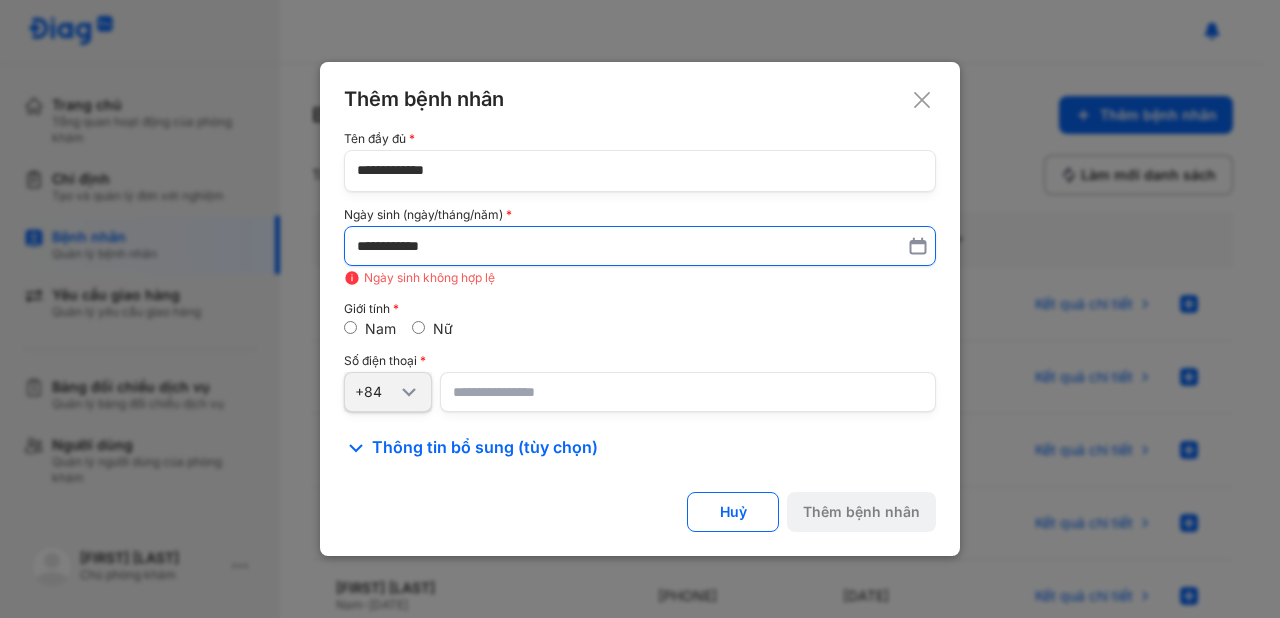 type on "**********" 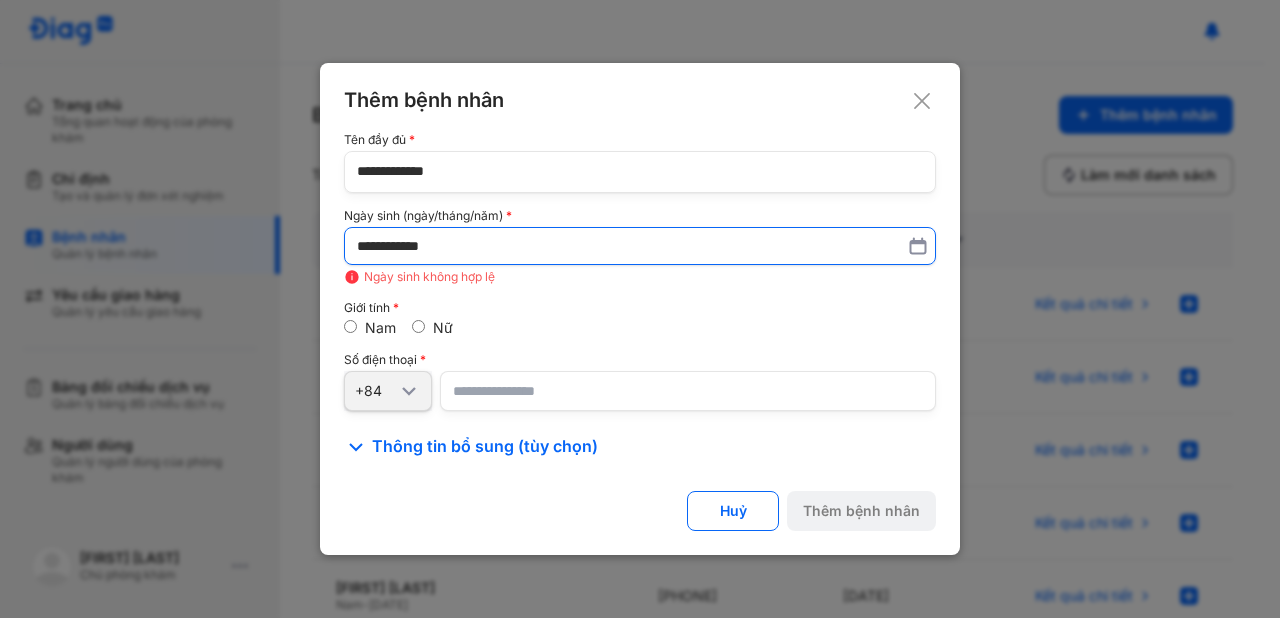click on "**********" at bounding box center (640, 246) 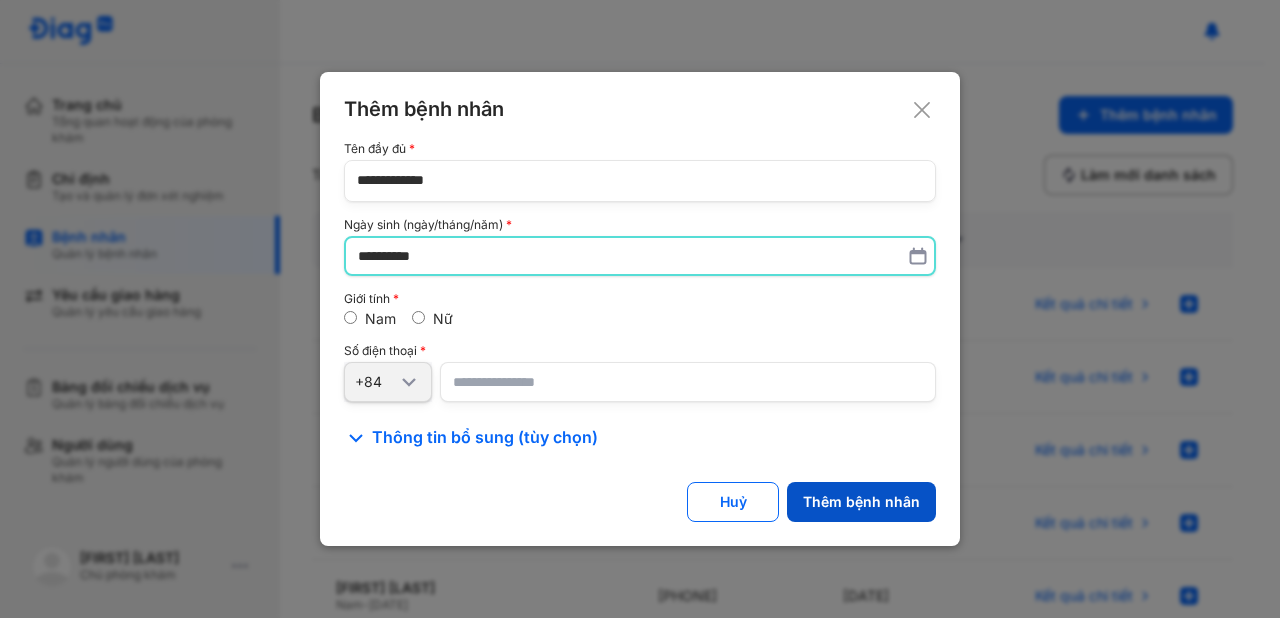 type on "**********" 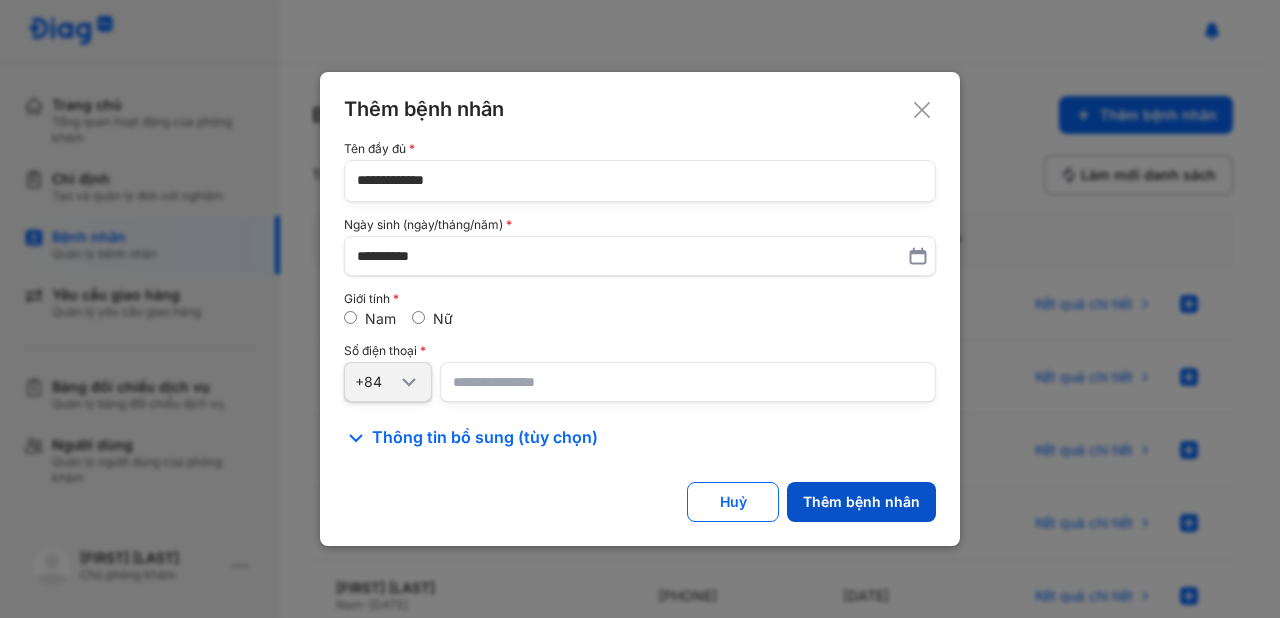 click on "Thêm bệnh nhân" 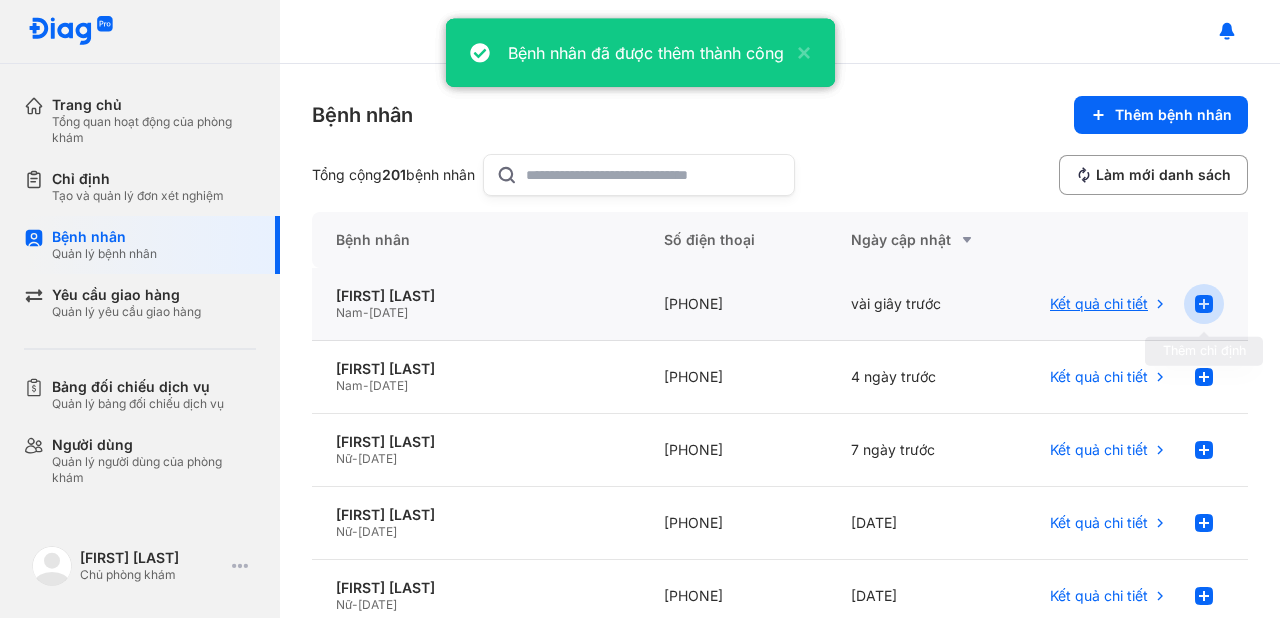 click 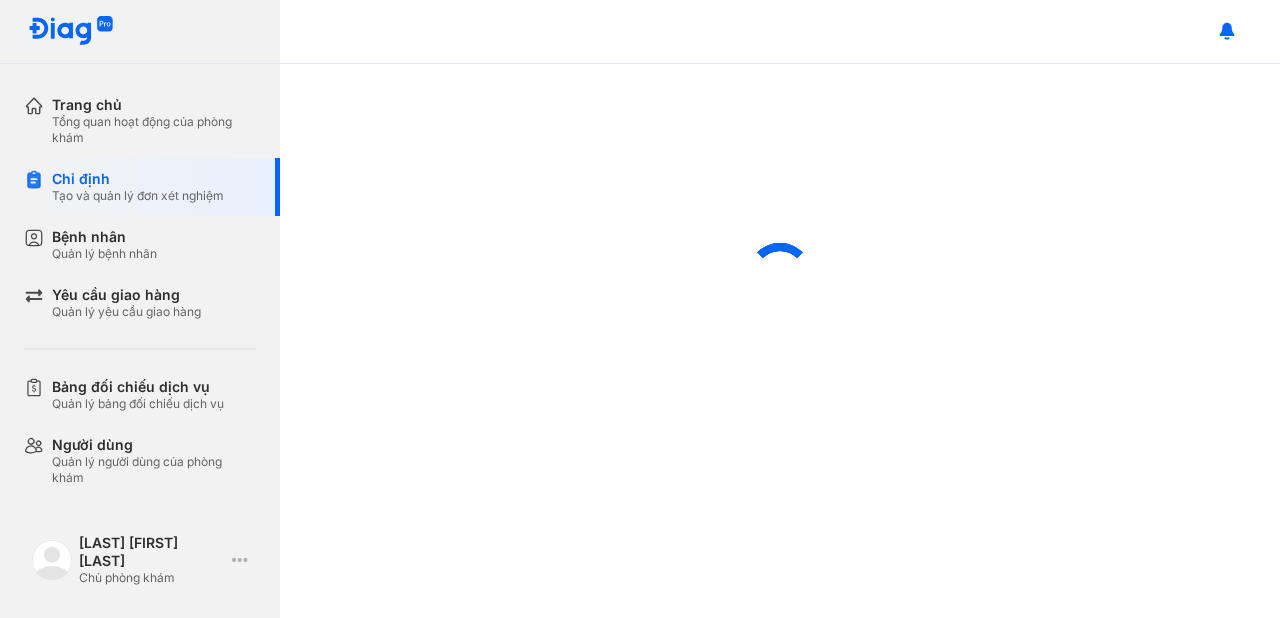 scroll, scrollTop: 0, scrollLeft: 0, axis: both 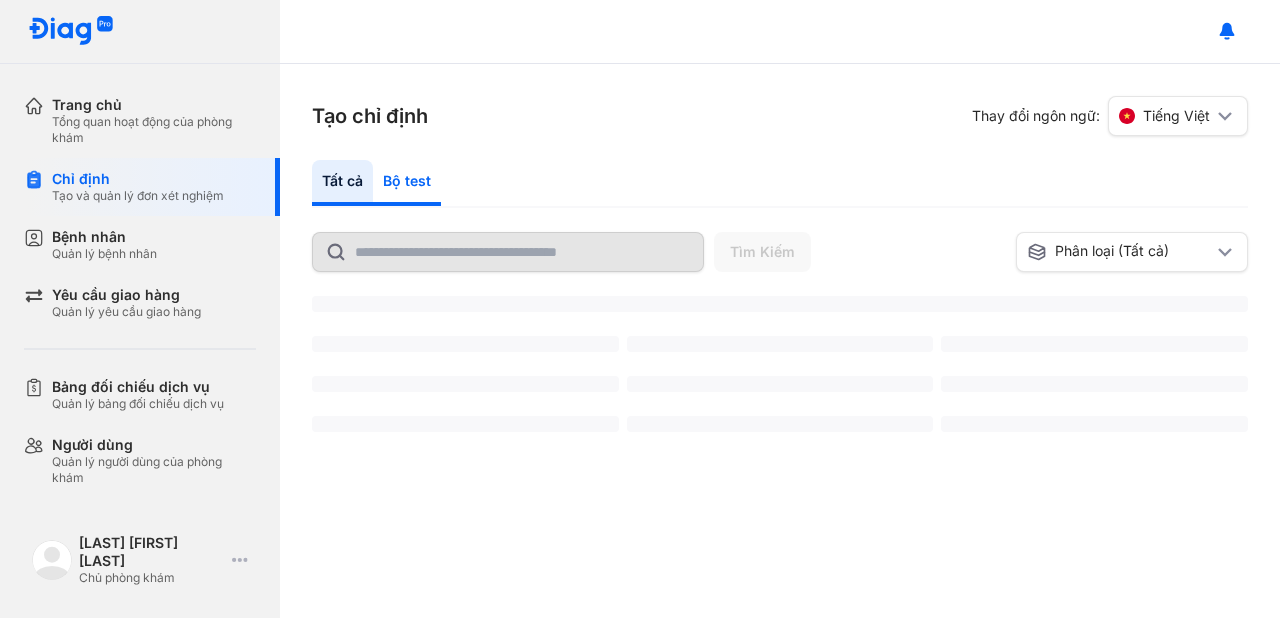 click on "Bộ test" 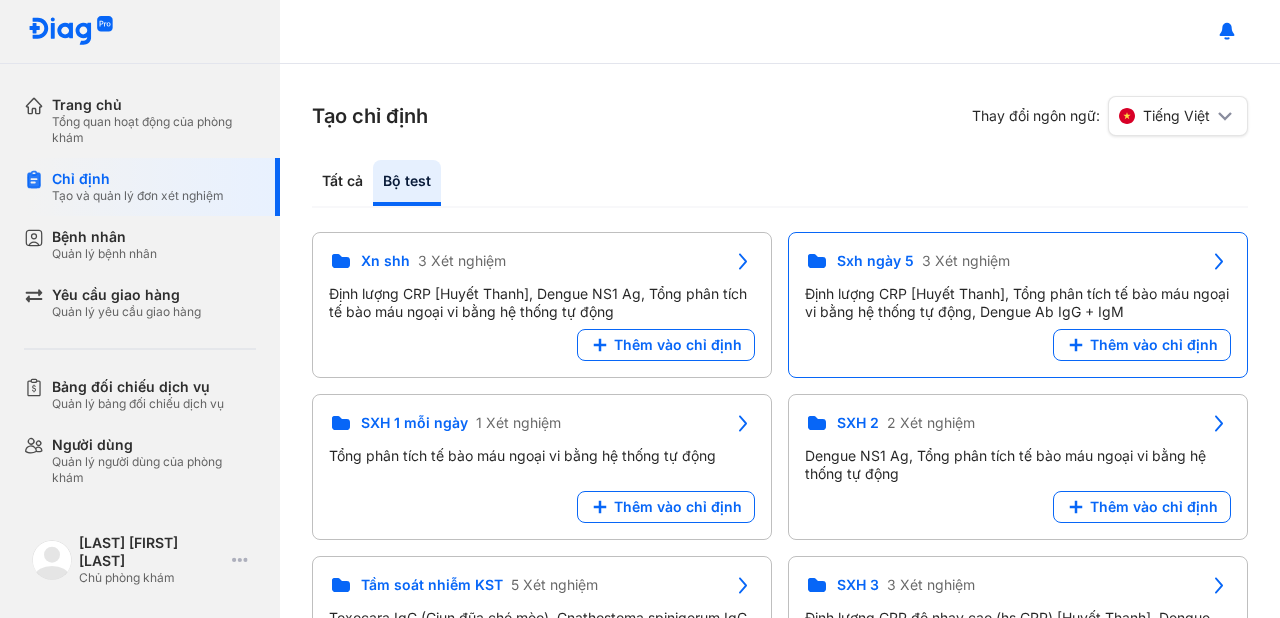 click on "Định lượng CRP [Huyết Thanh], Tổng phân tích tế bào máu ngoại vi bằng hệ thống tự động, Dengue Ab IgG + IgM" at bounding box center [1018, 303] 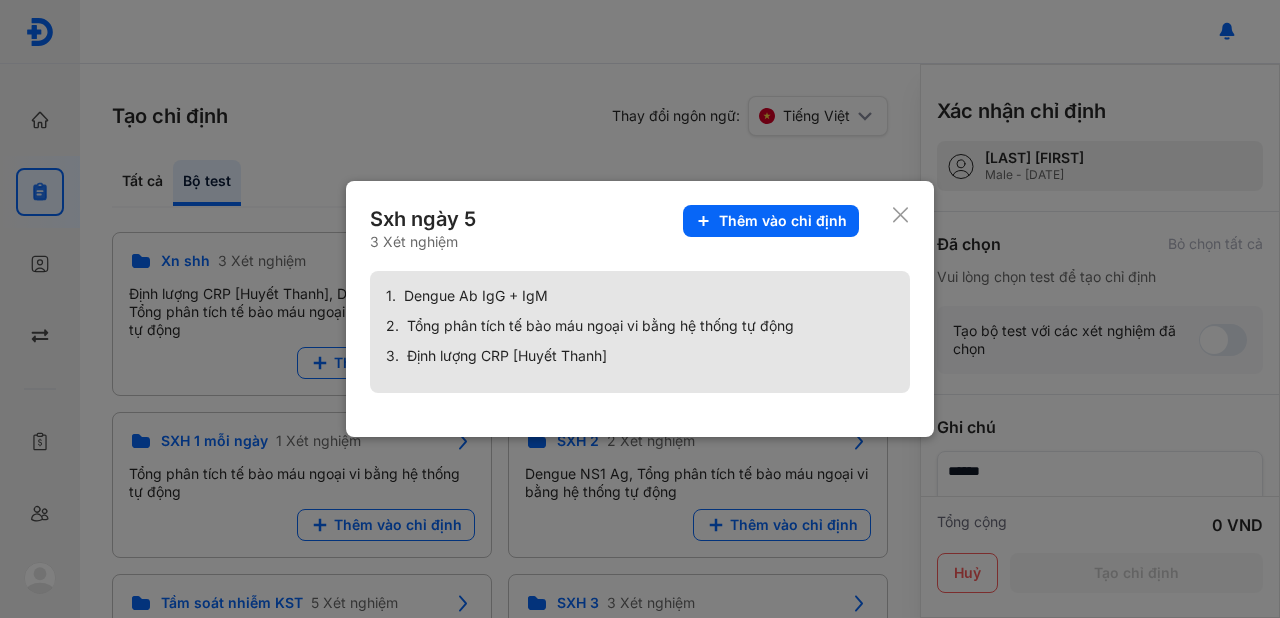 click 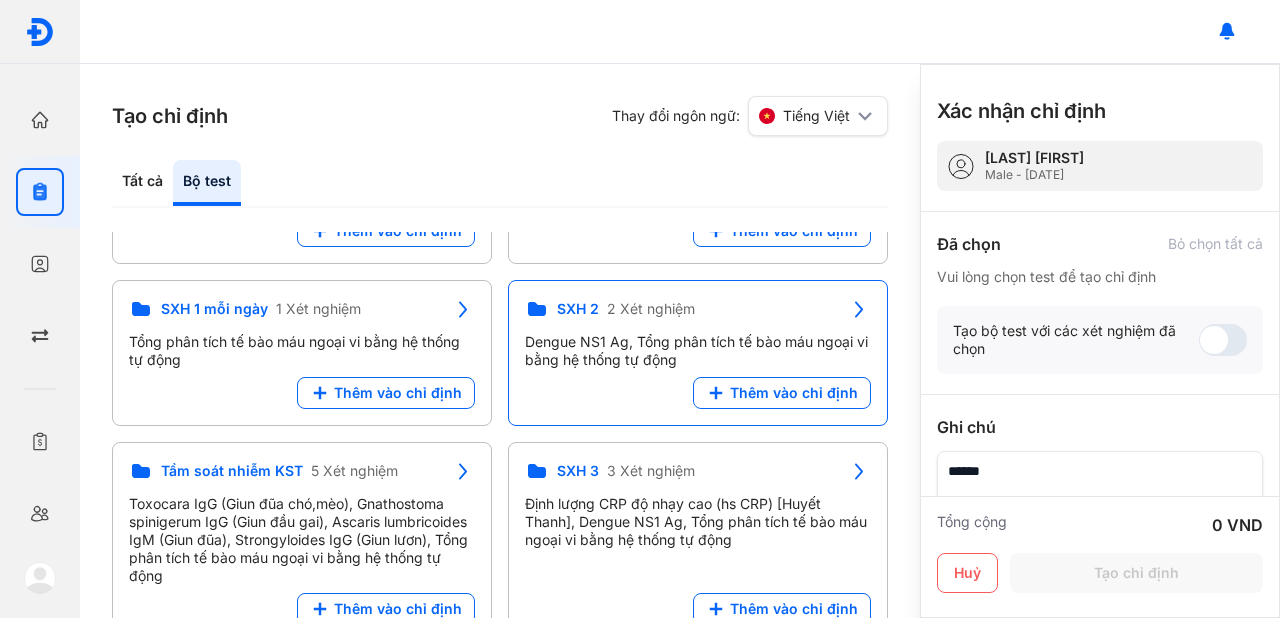 scroll, scrollTop: 154, scrollLeft: 0, axis: vertical 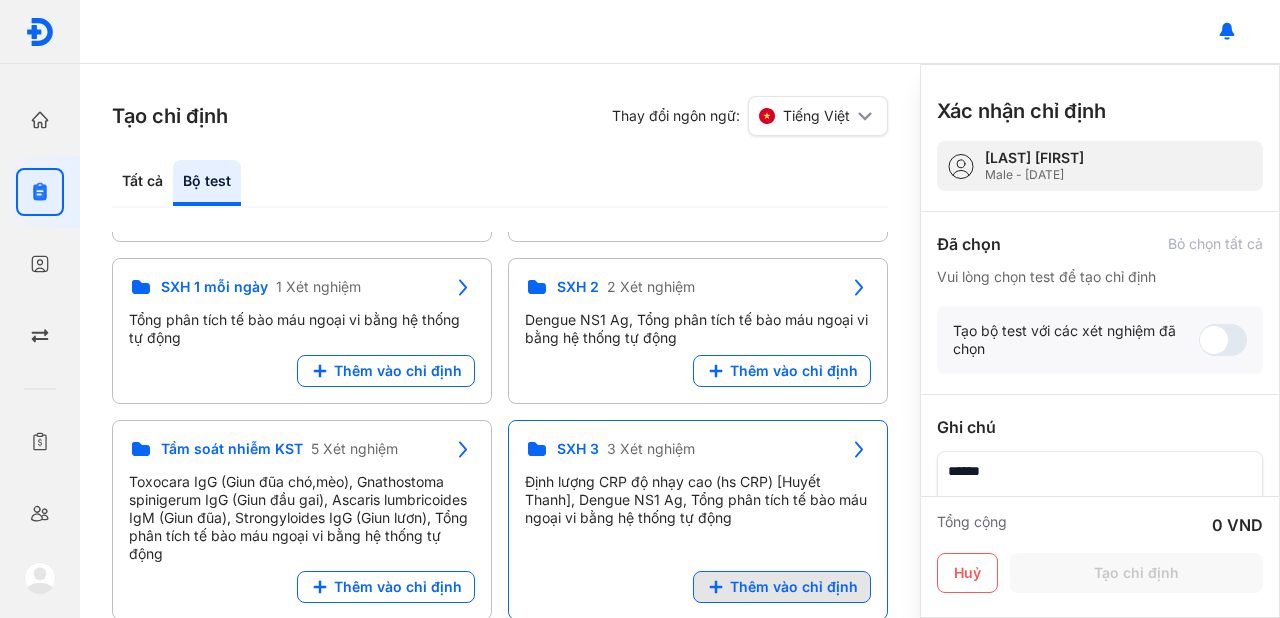 click on "Thêm vào chỉ định" 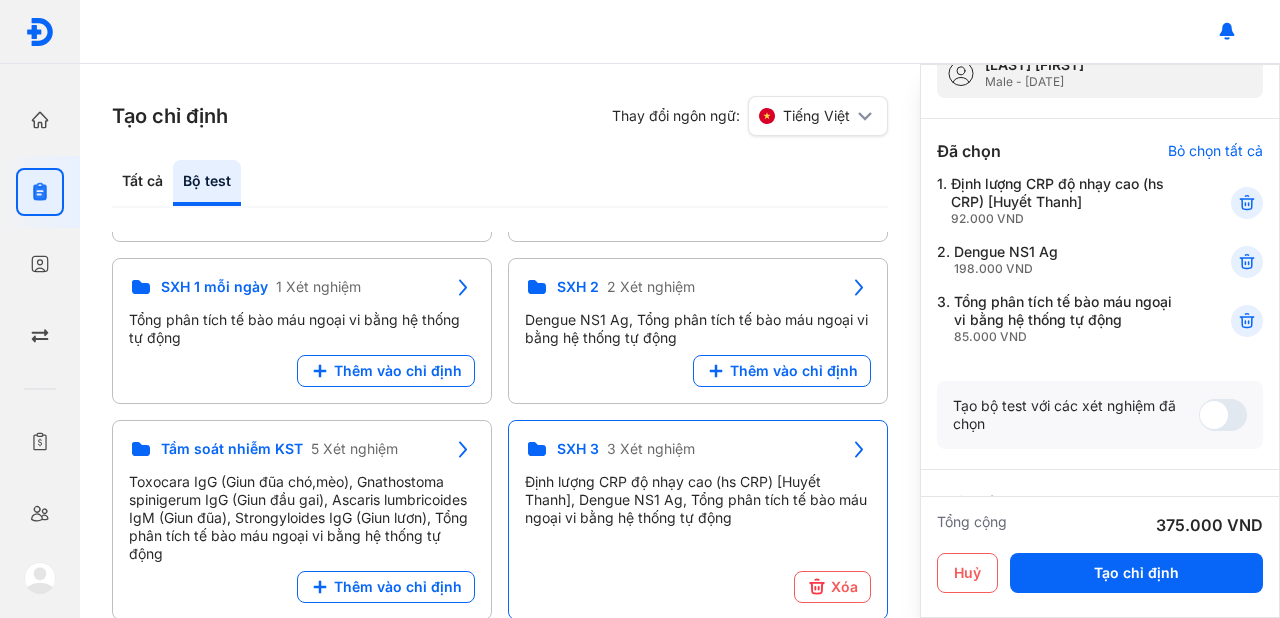 scroll, scrollTop: 160, scrollLeft: 0, axis: vertical 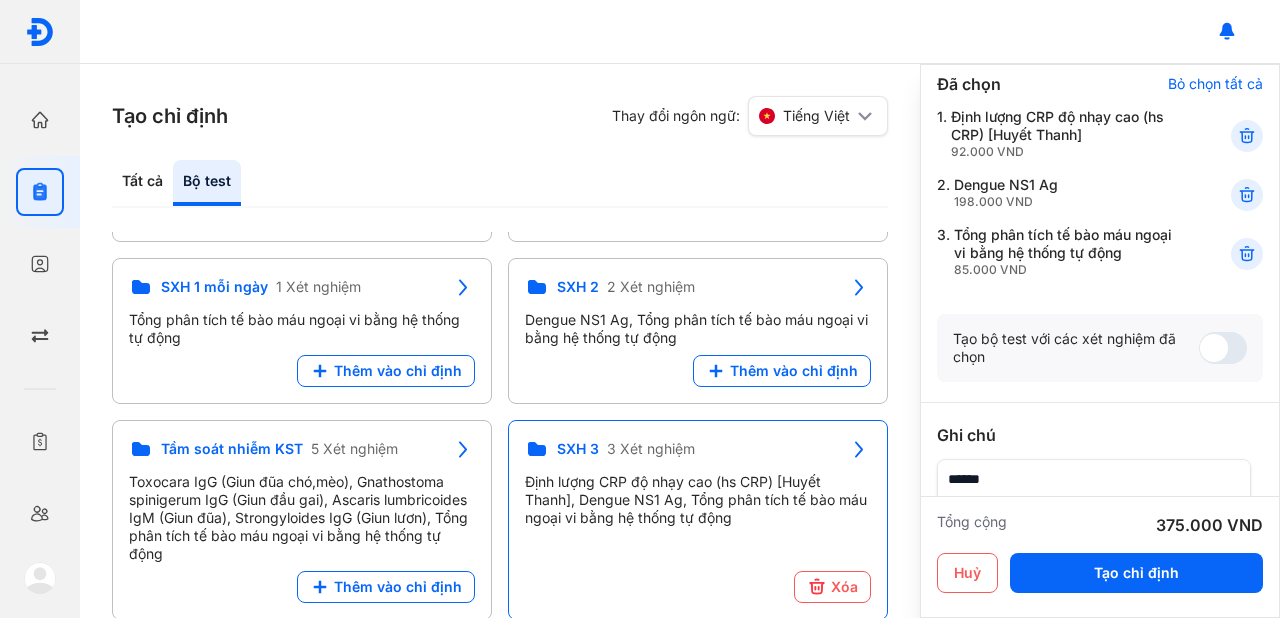 drag, startPoint x: 1132, startPoint y: 573, endPoint x: 959, endPoint y: 436, distance: 220.67624 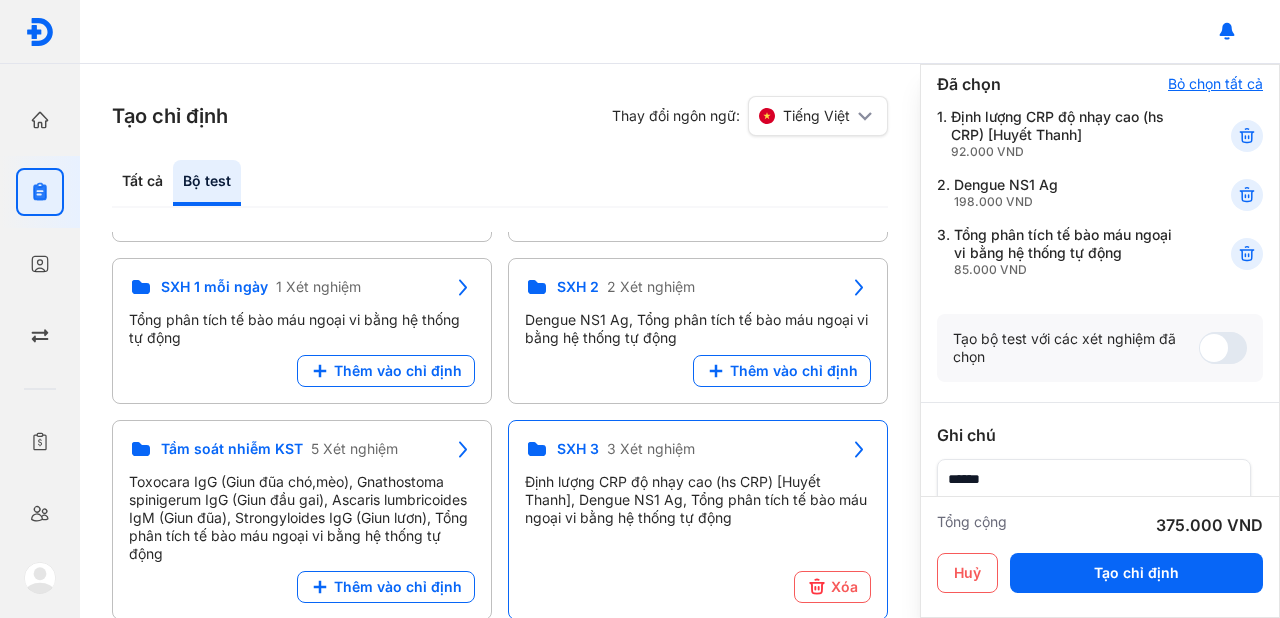 click on "Bỏ chọn tất cả" at bounding box center [1215, 84] 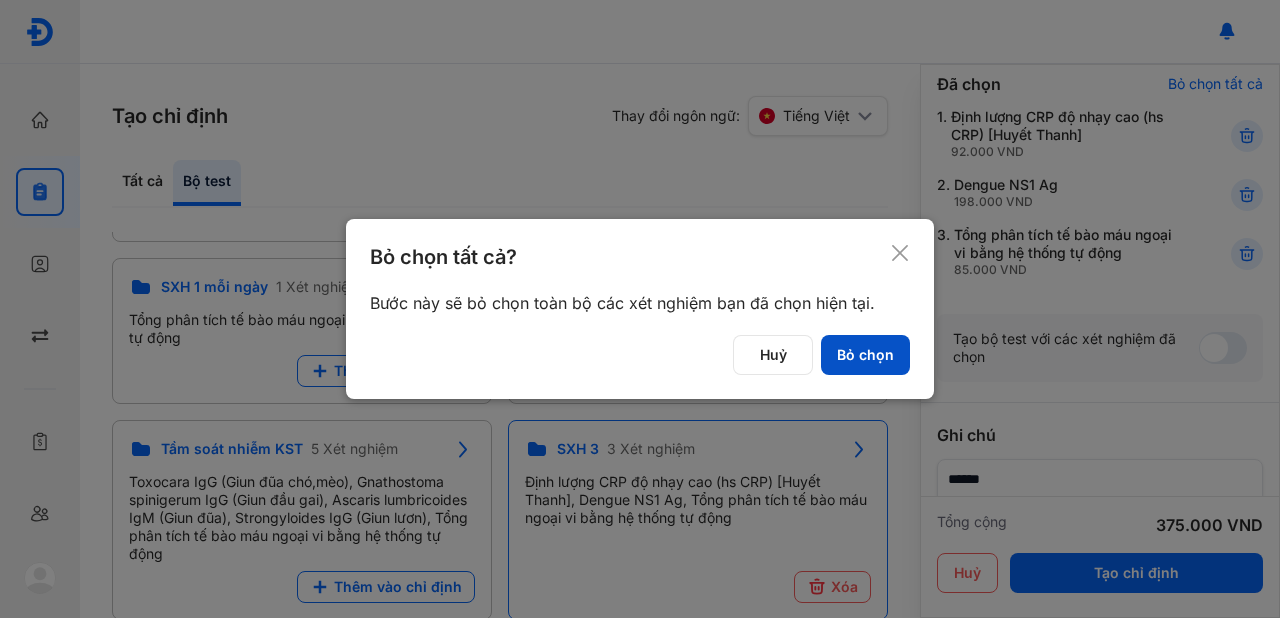 click on "Bỏ chọn" at bounding box center (865, 355) 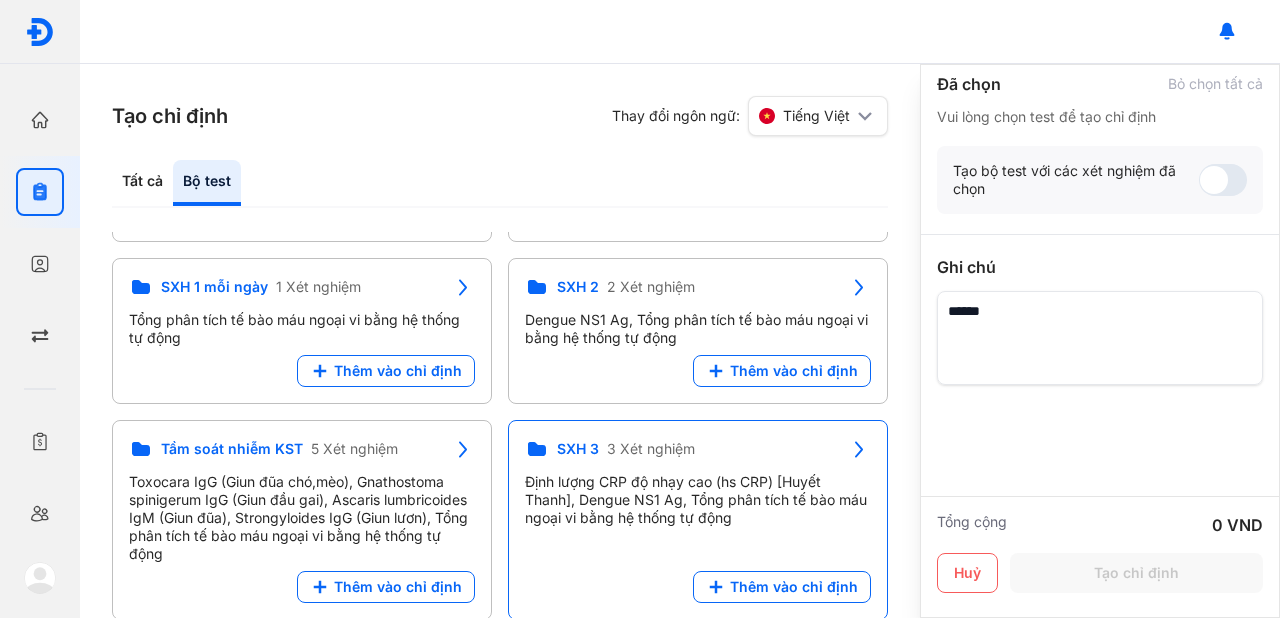 scroll, scrollTop: 0, scrollLeft: 0, axis: both 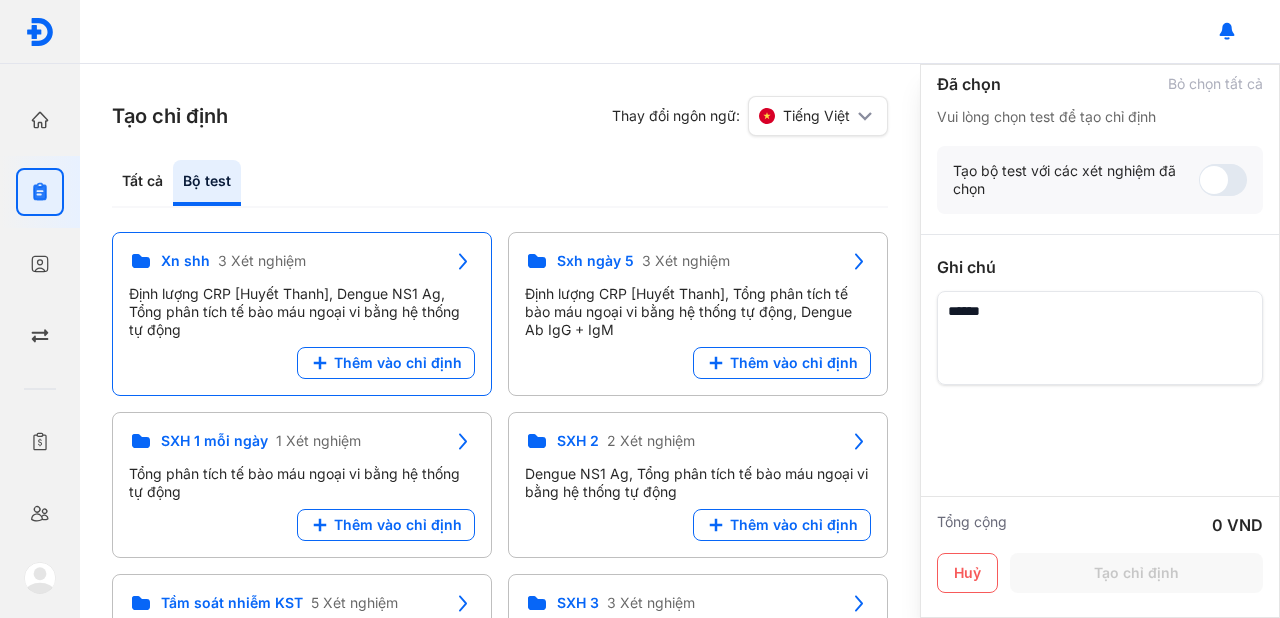 click on "Định lượng CRP [Huyết Thanh], Dengue NS1 Ag, Tổng phân tích tế bào máu ngoại vi bằng hệ thống tự động" at bounding box center (302, 312) 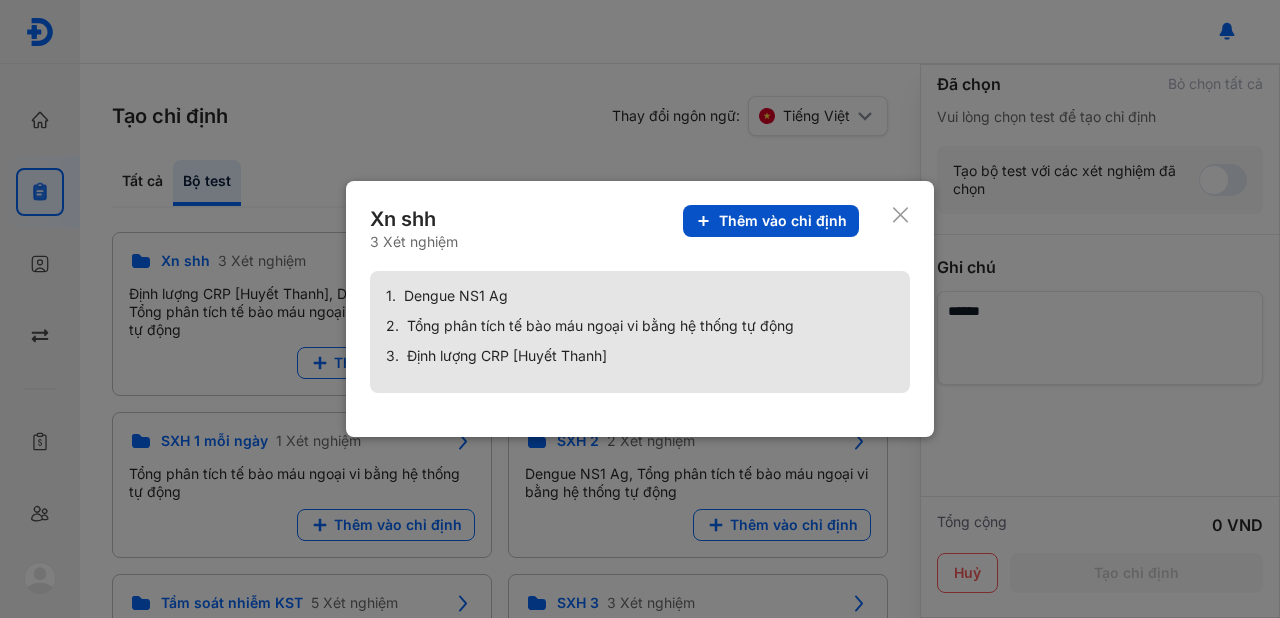click on "Thêm vào chỉ định" 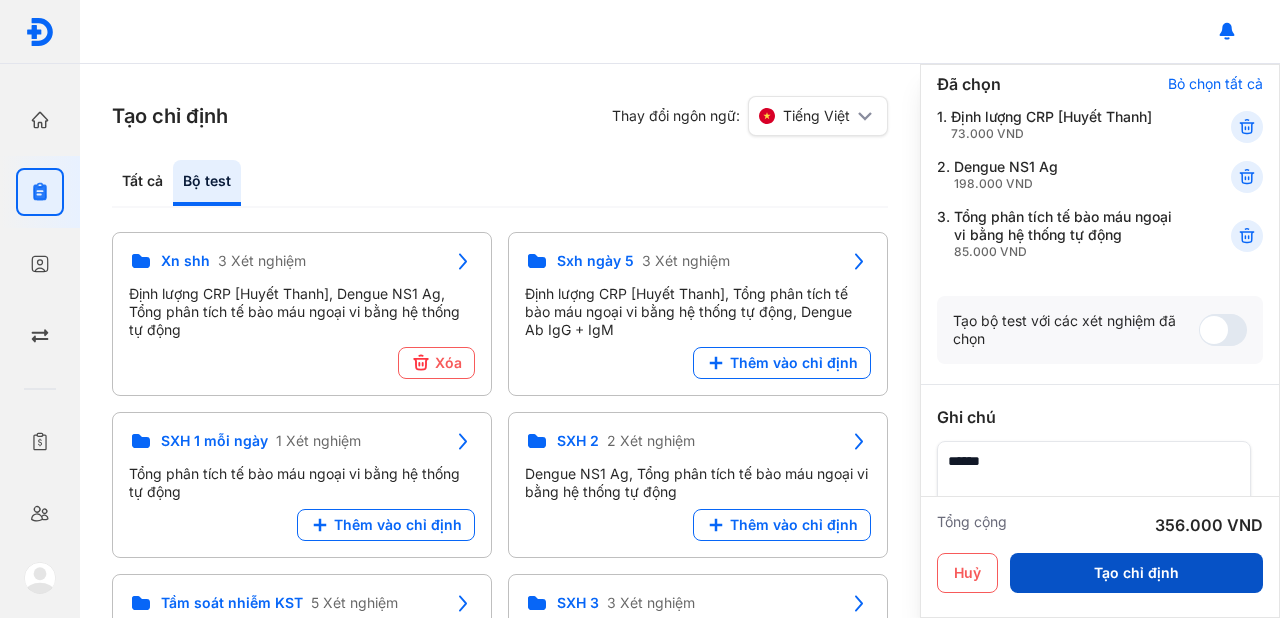 click on "Tạo chỉ định" at bounding box center [1136, 573] 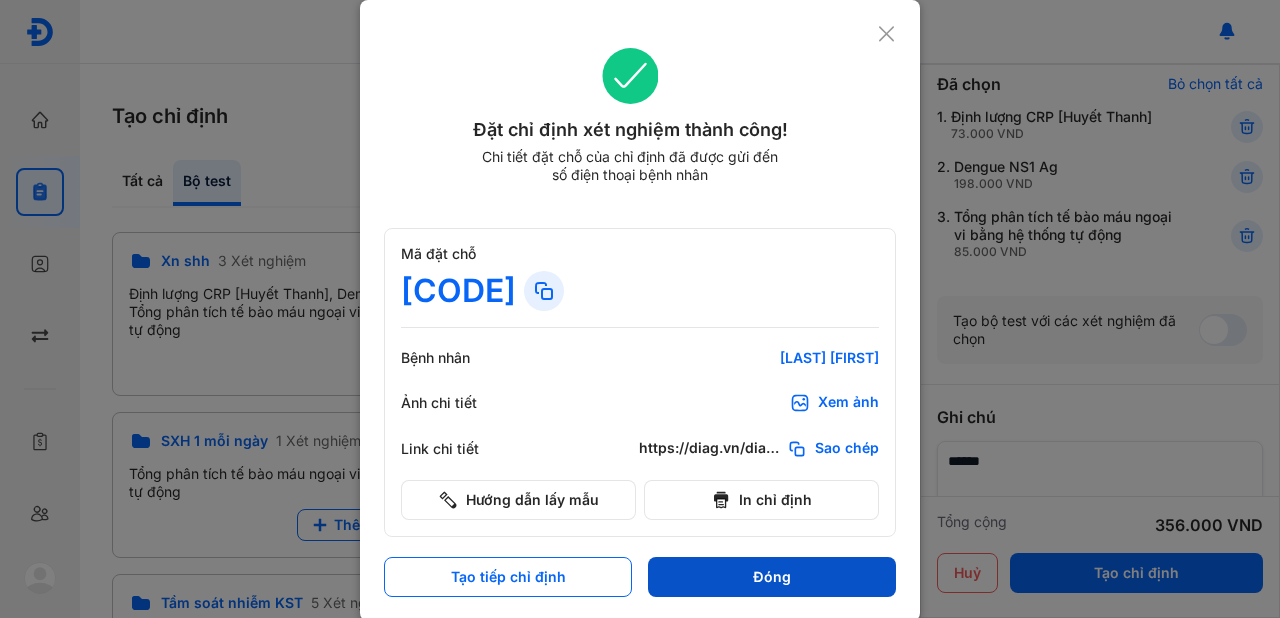 click on "Đóng" at bounding box center (772, 577) 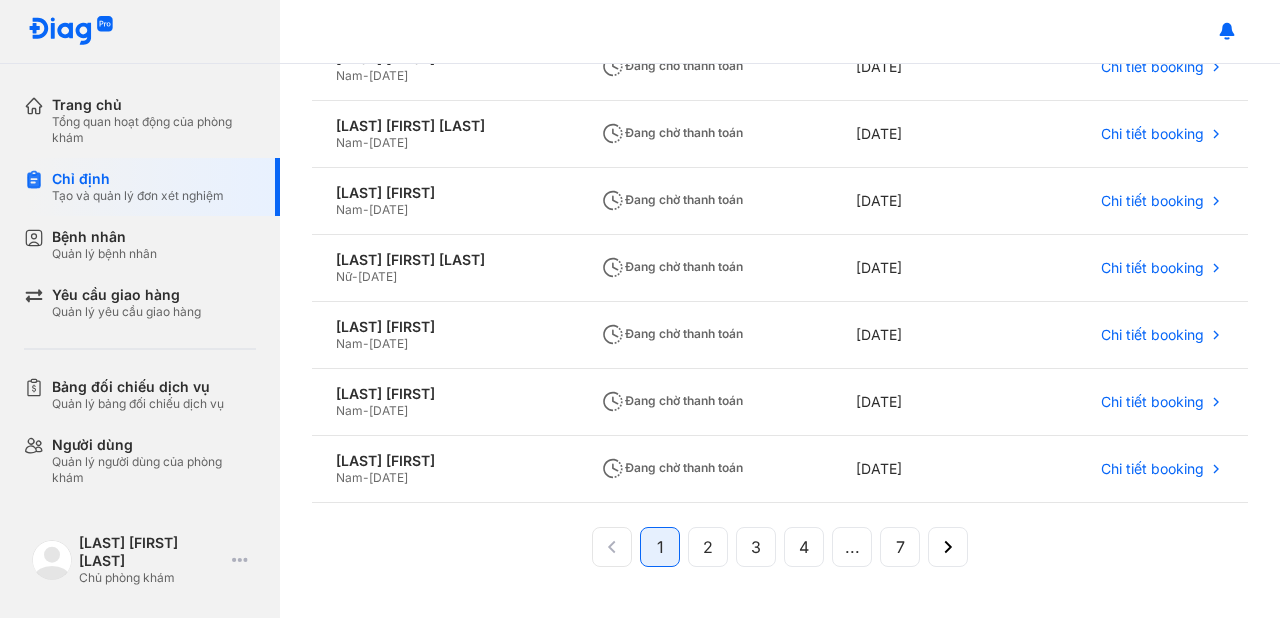 scroll, scrollTop: 0, scrollLeft: 0, axis: both 